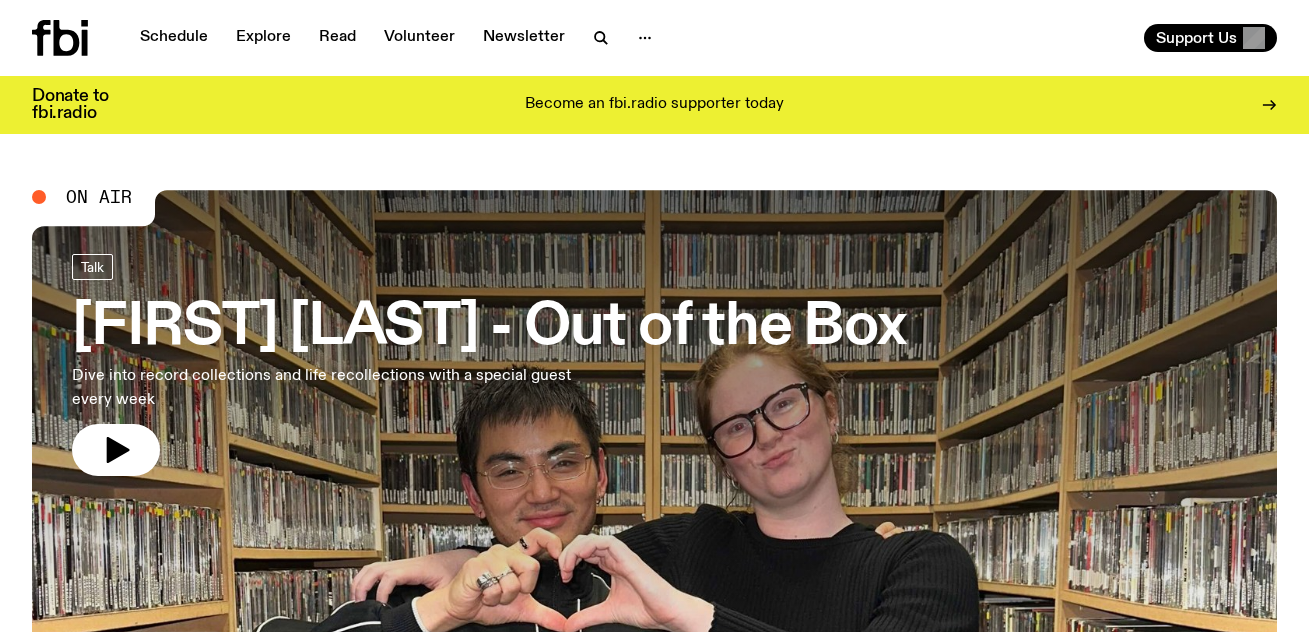 scroll, scrollTop: 0, scrollLeft: 0, axis: both 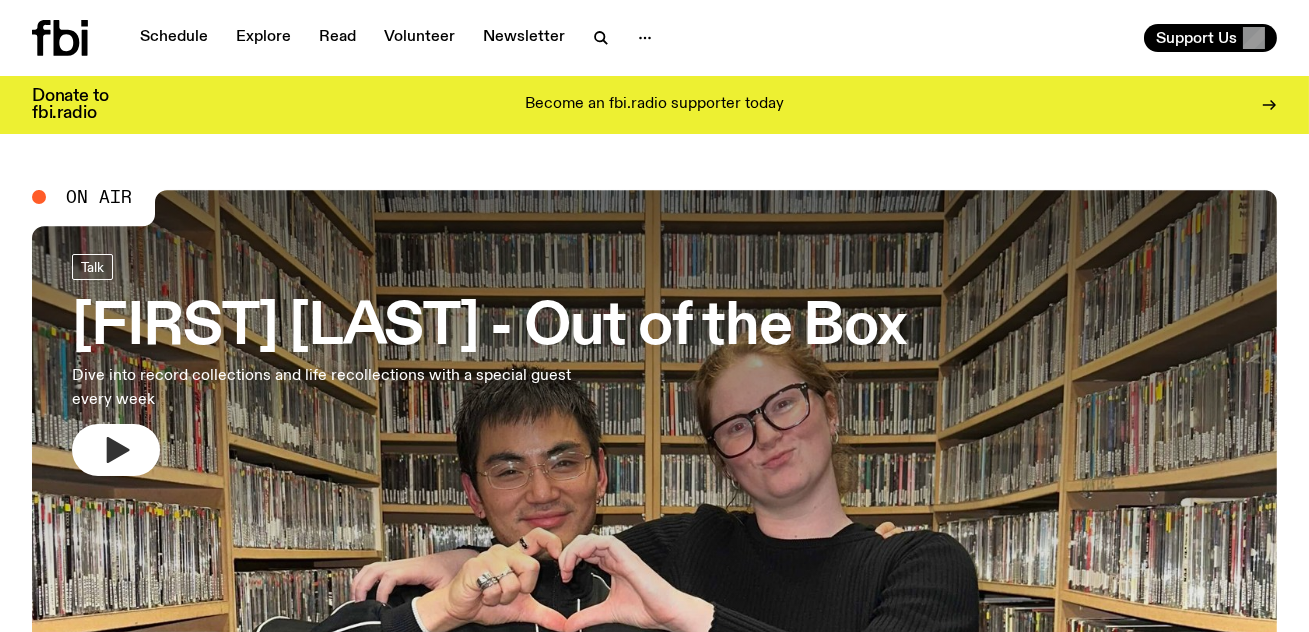 click 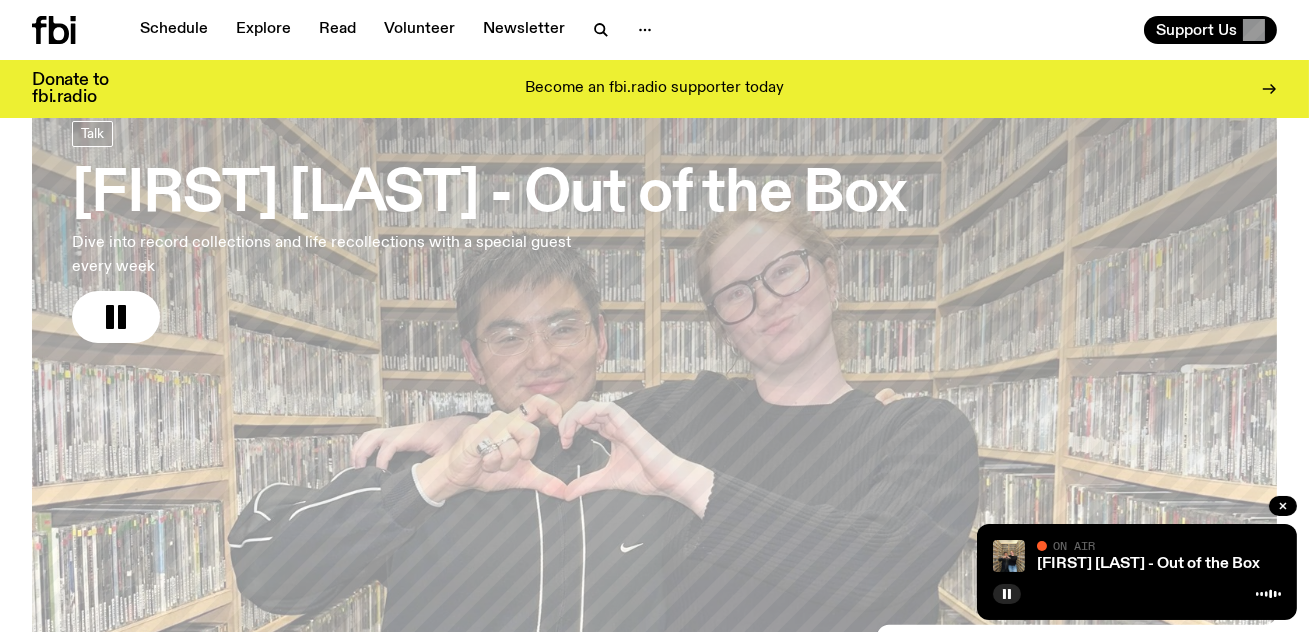 scroll, scrollTop: 120, scrollLeft: 0, axis: vertical 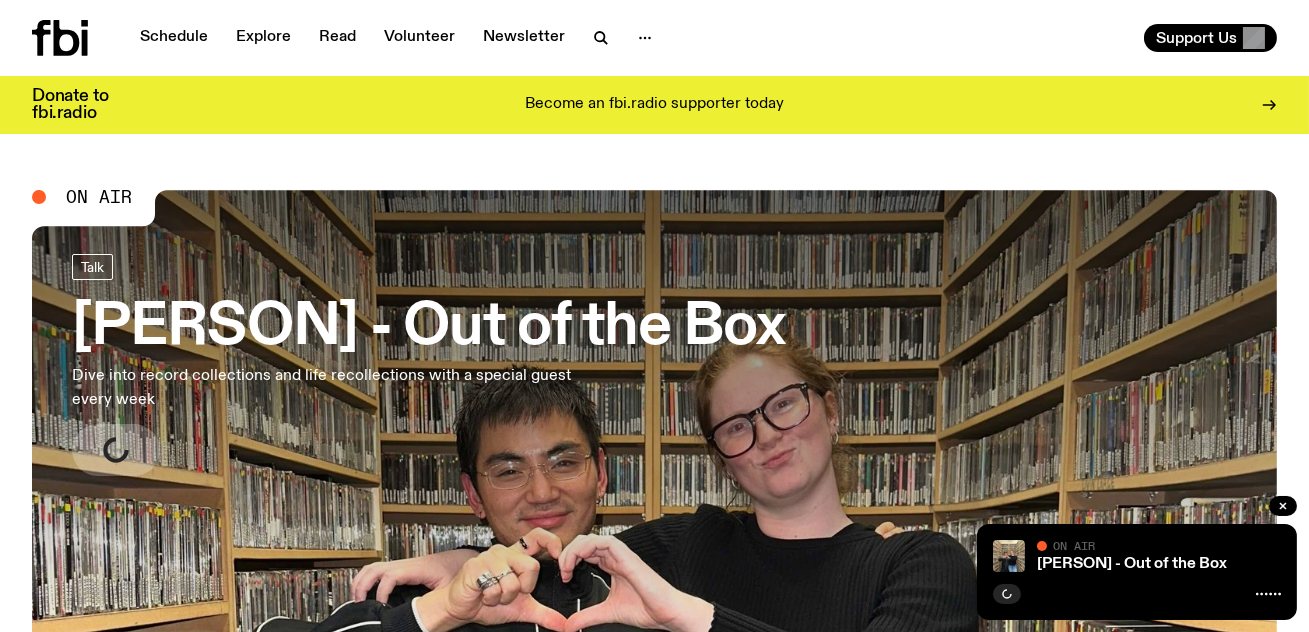 click on "[FIRST] [LAST] - Out of the Box" at bounding box center (428, 328) 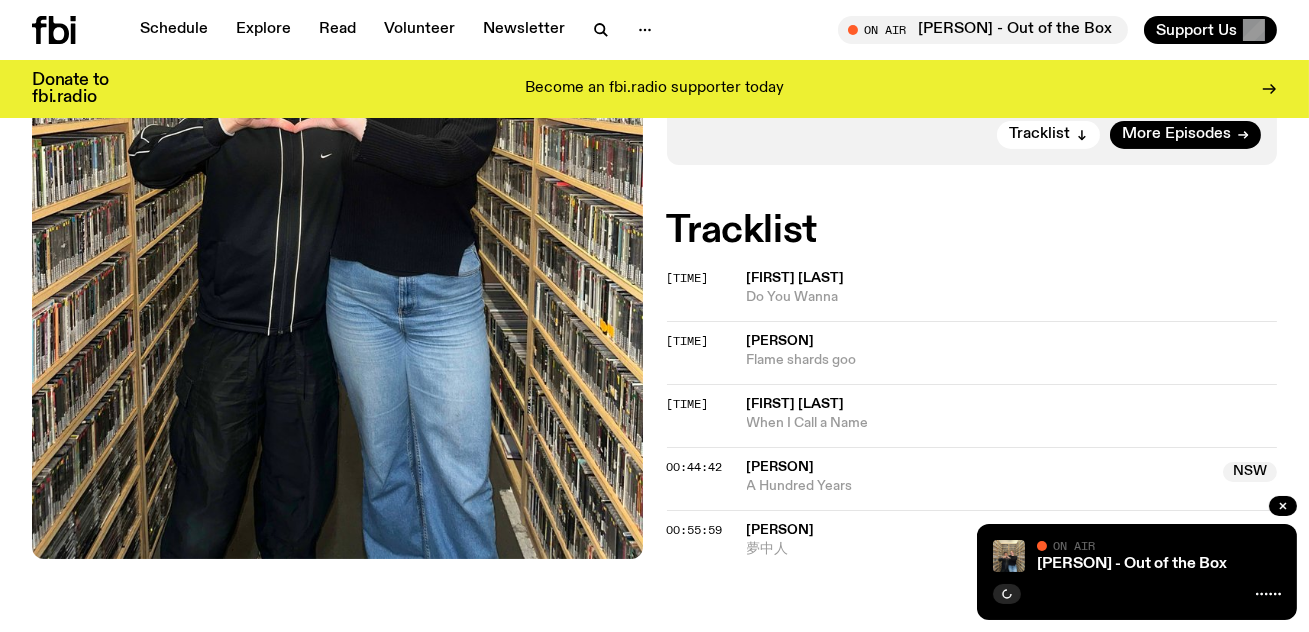 scroll, scrollTop: 753, scrollLeft: 0, axis: vertical 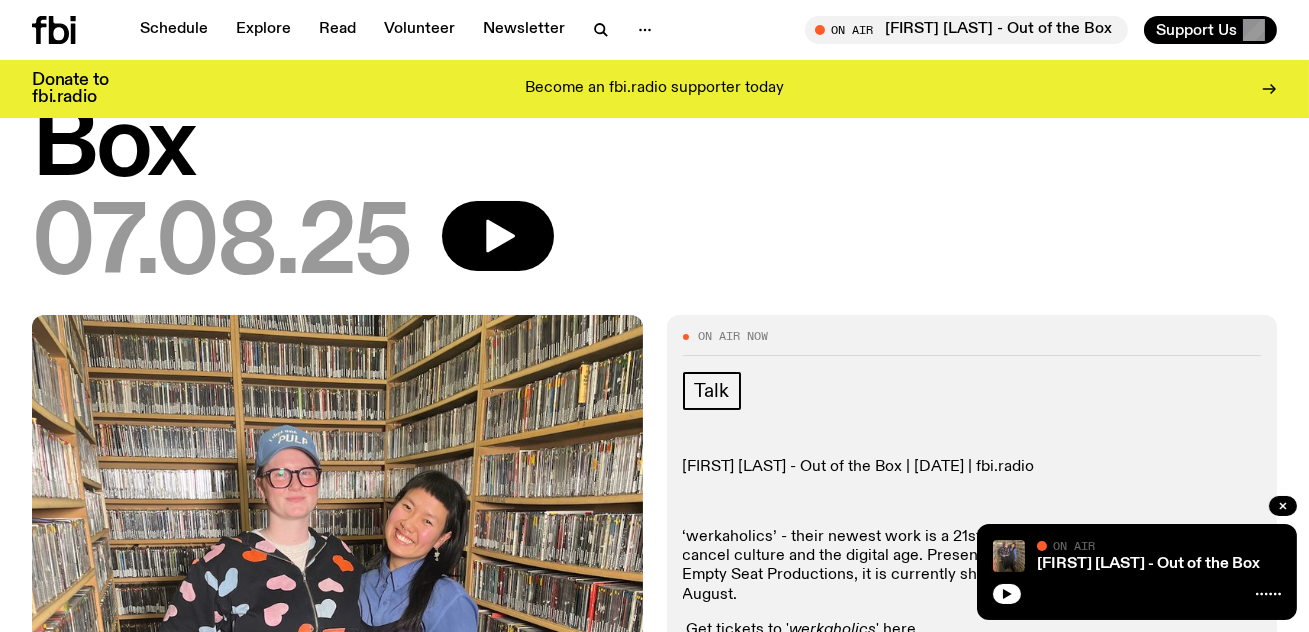 click at bounding box center [1137, 592] 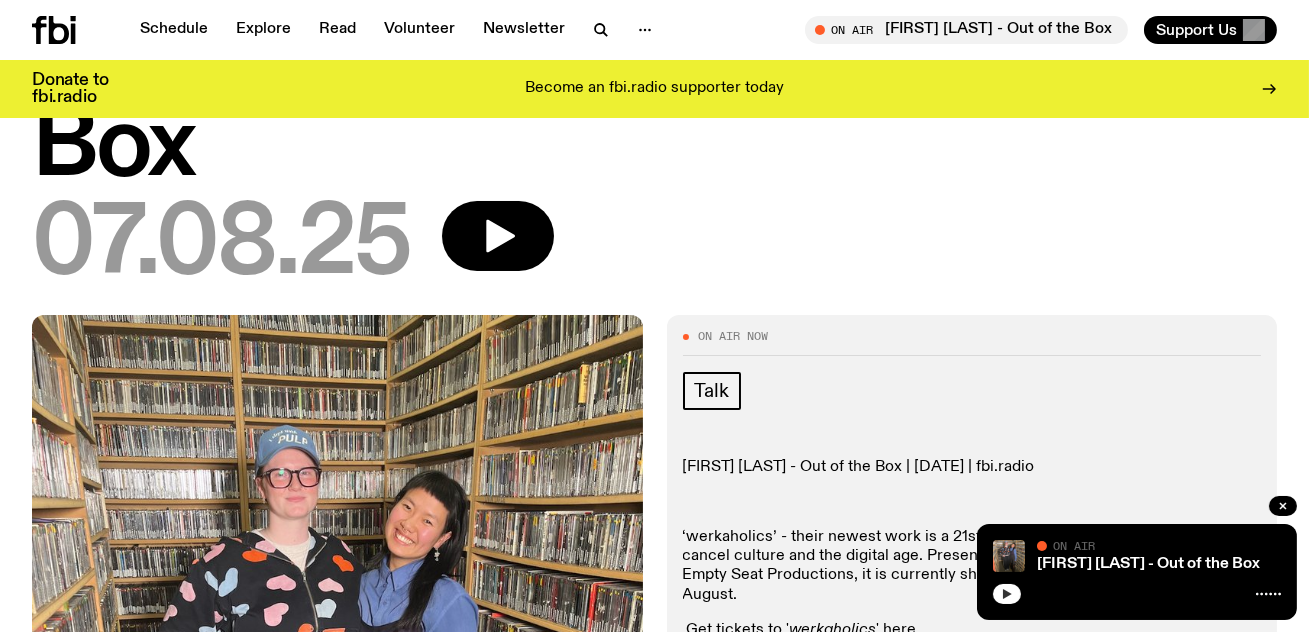 click 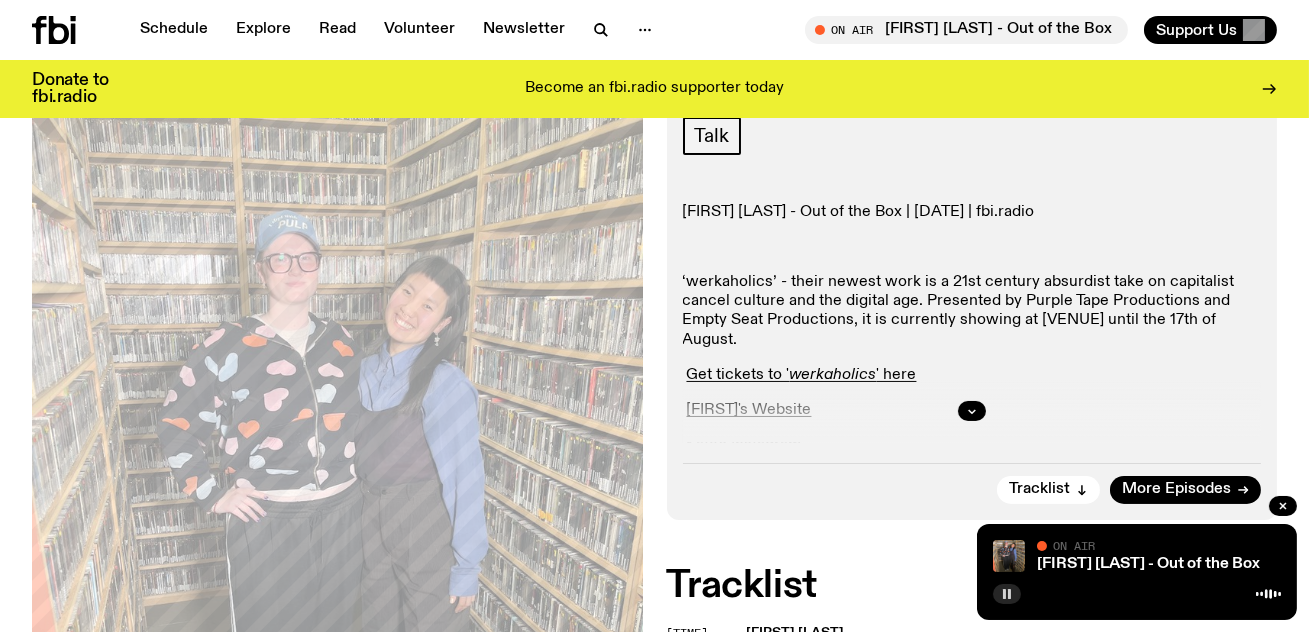 scroll, scrollTop: 424, scrollLeft: 0, axis: vertical 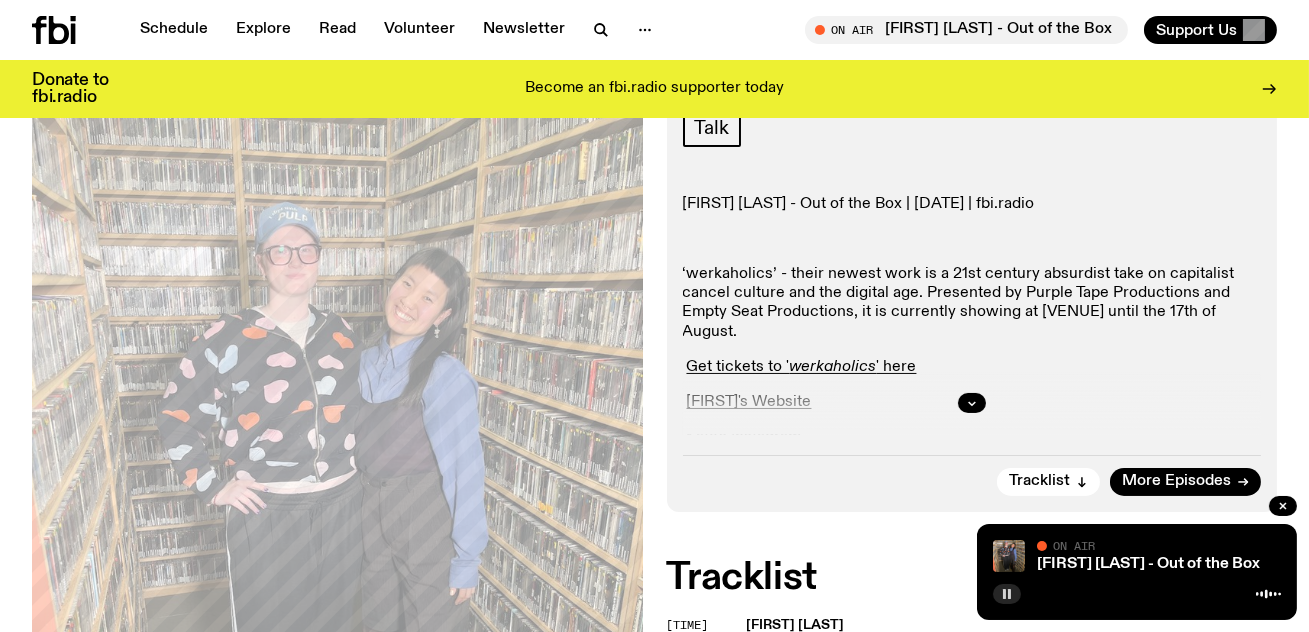 click at bounding box center [972, 403] 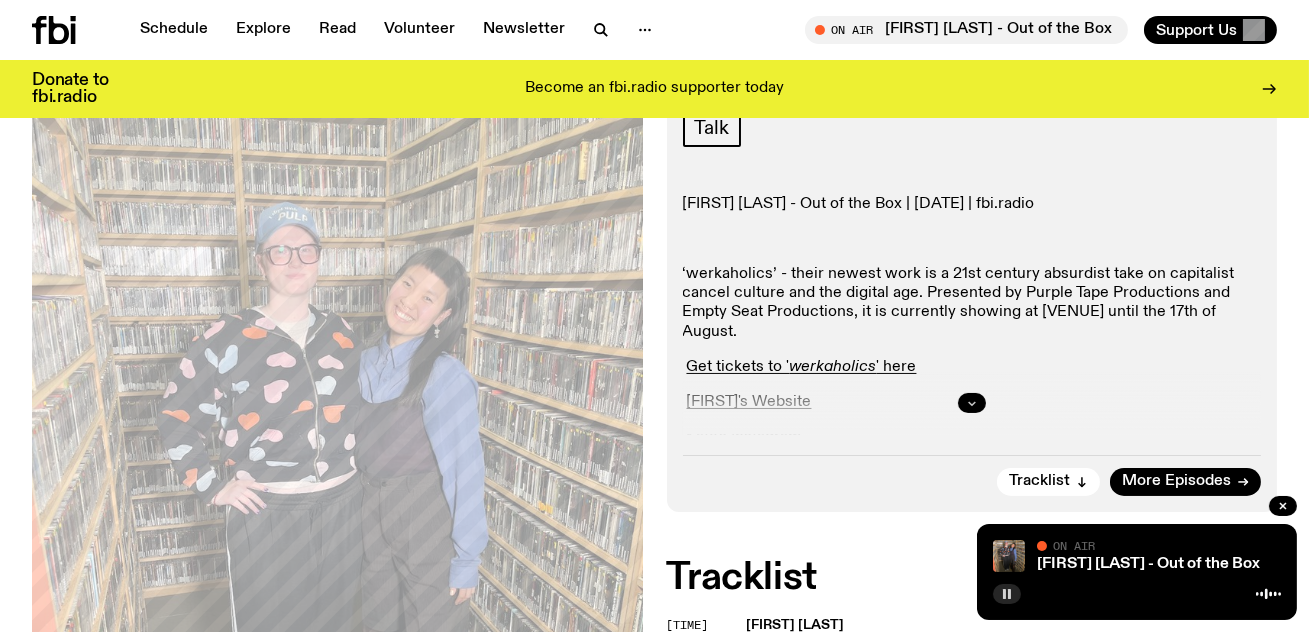 click 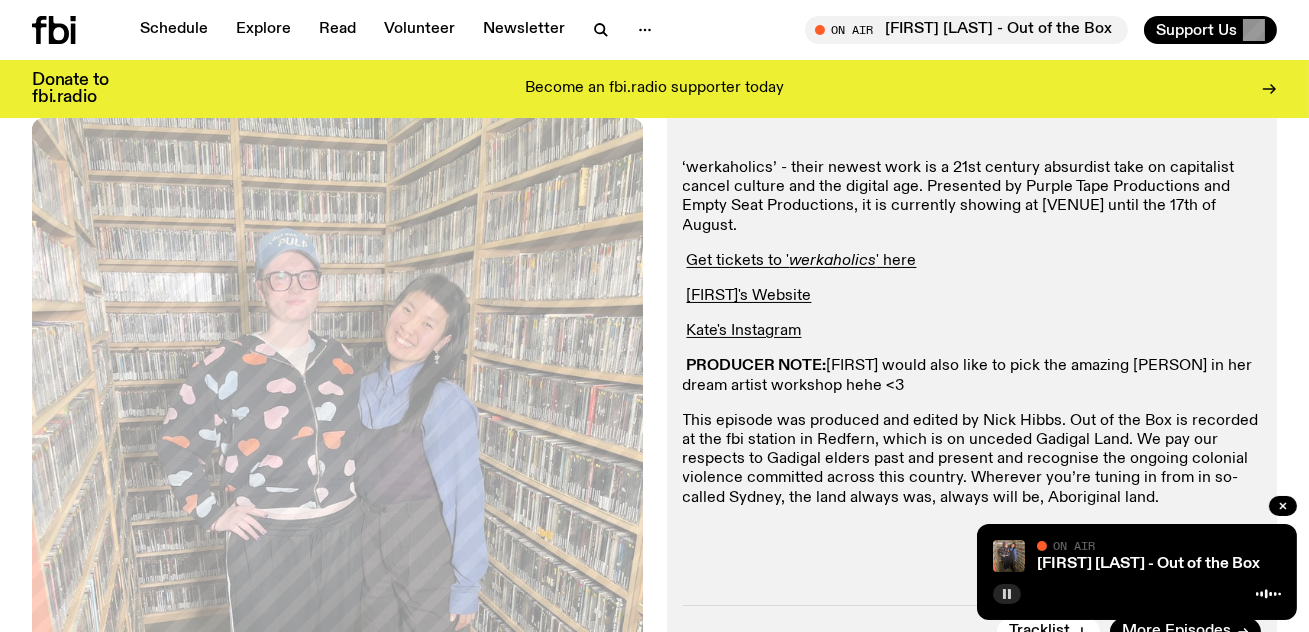 scroll, scrollTop: 550, scrollLeft: 0, axis: vertical 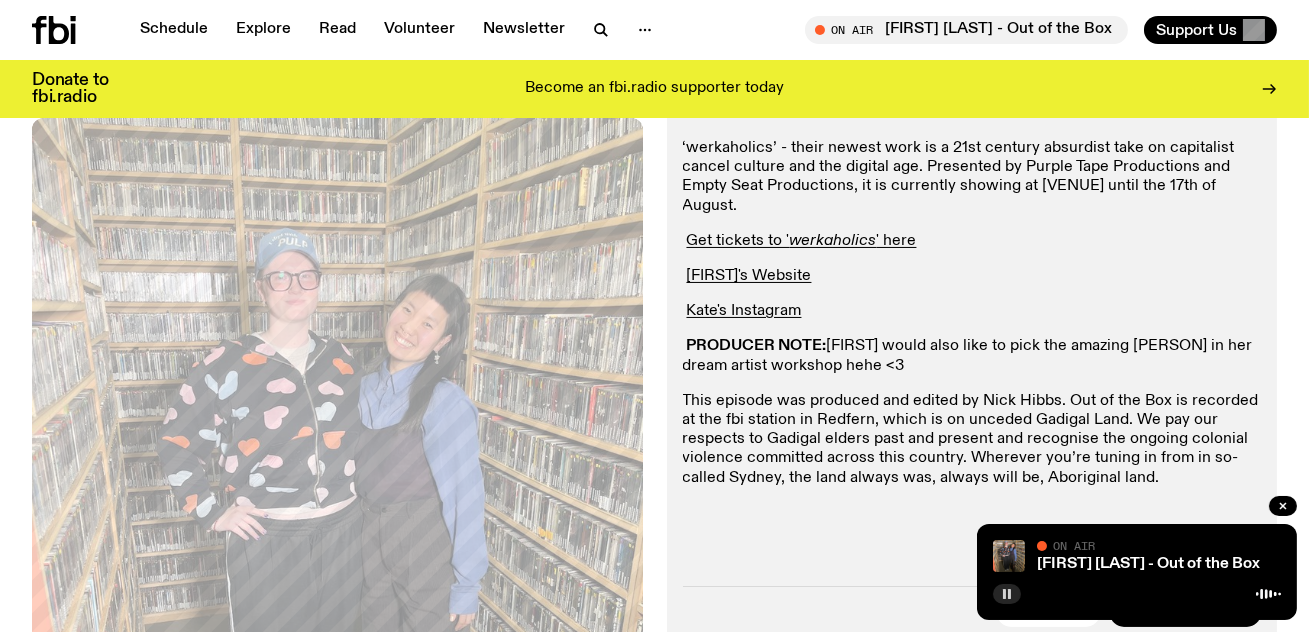 click 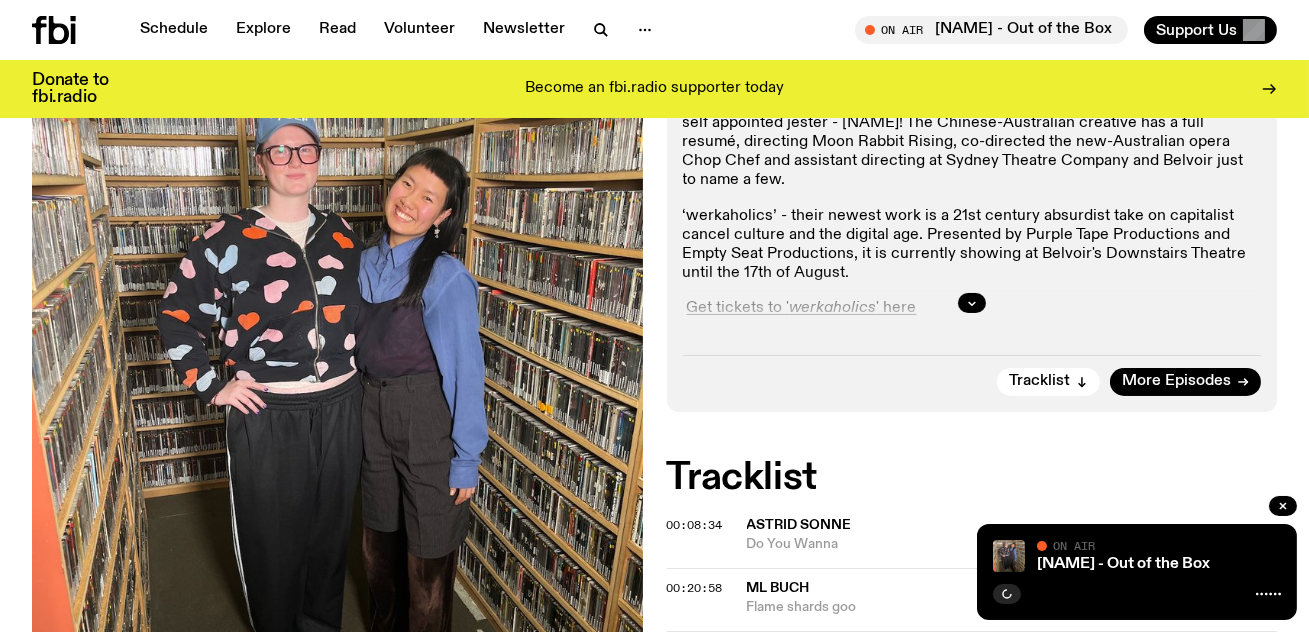 scroll, scrollTop: 430, scrollLeft: 0, axis: vertical 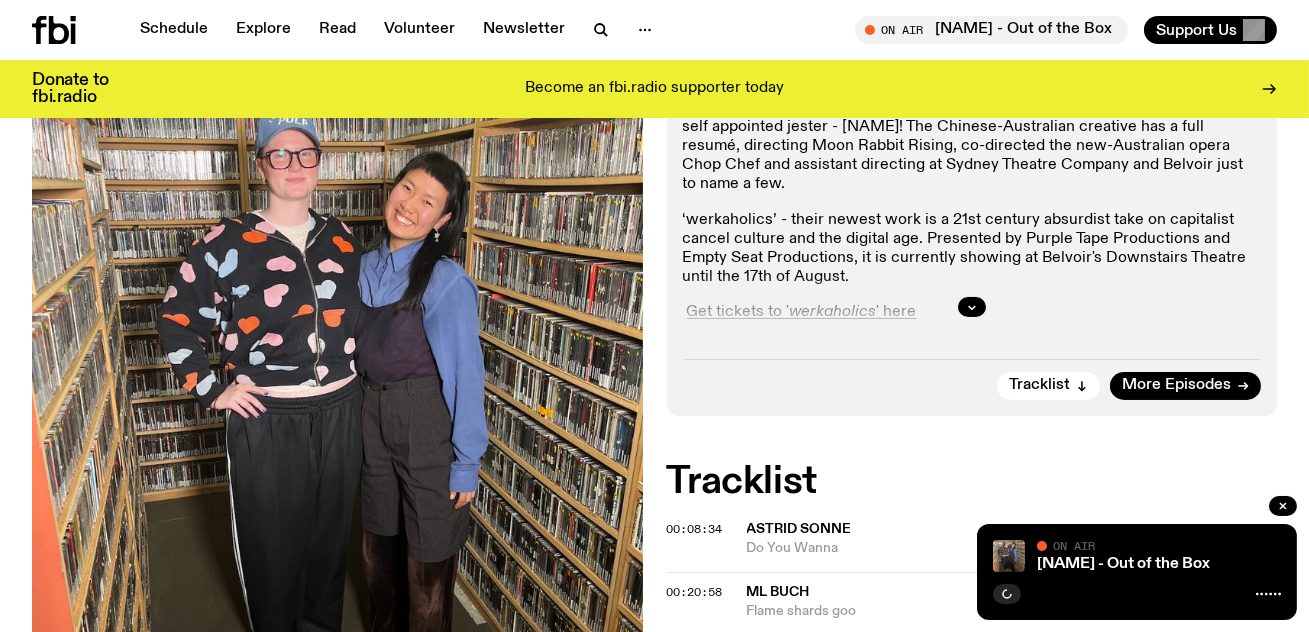 click at bounding box center (972, 307) 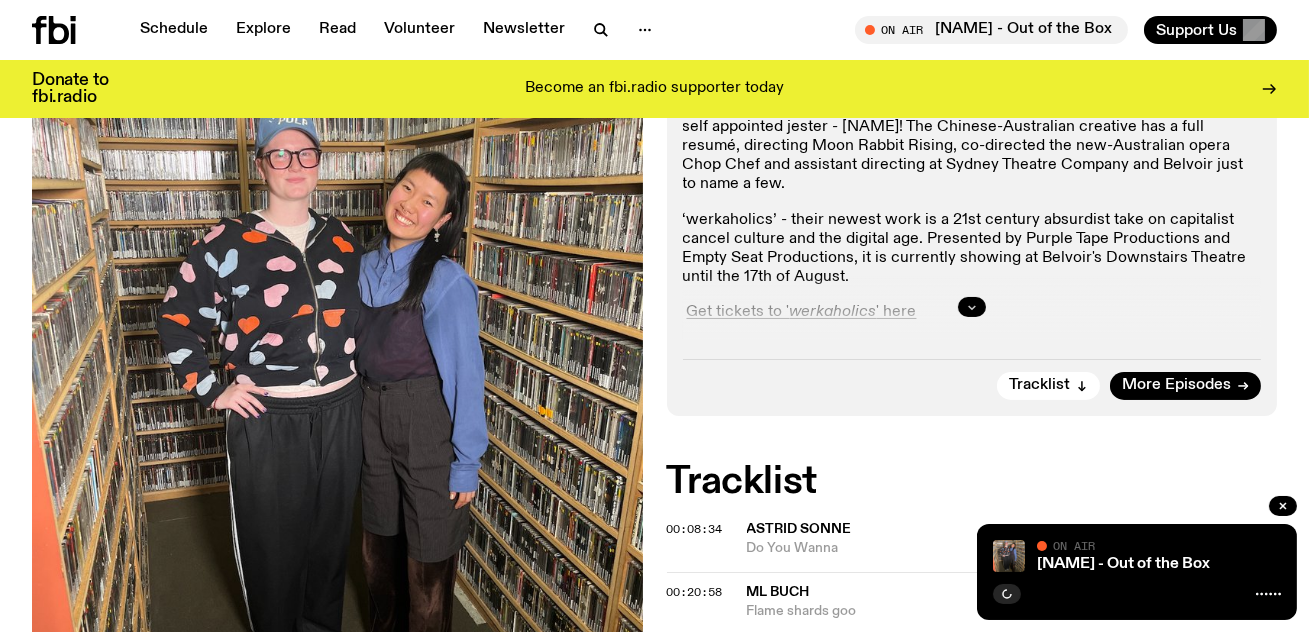click at bounding box center [972, 307] 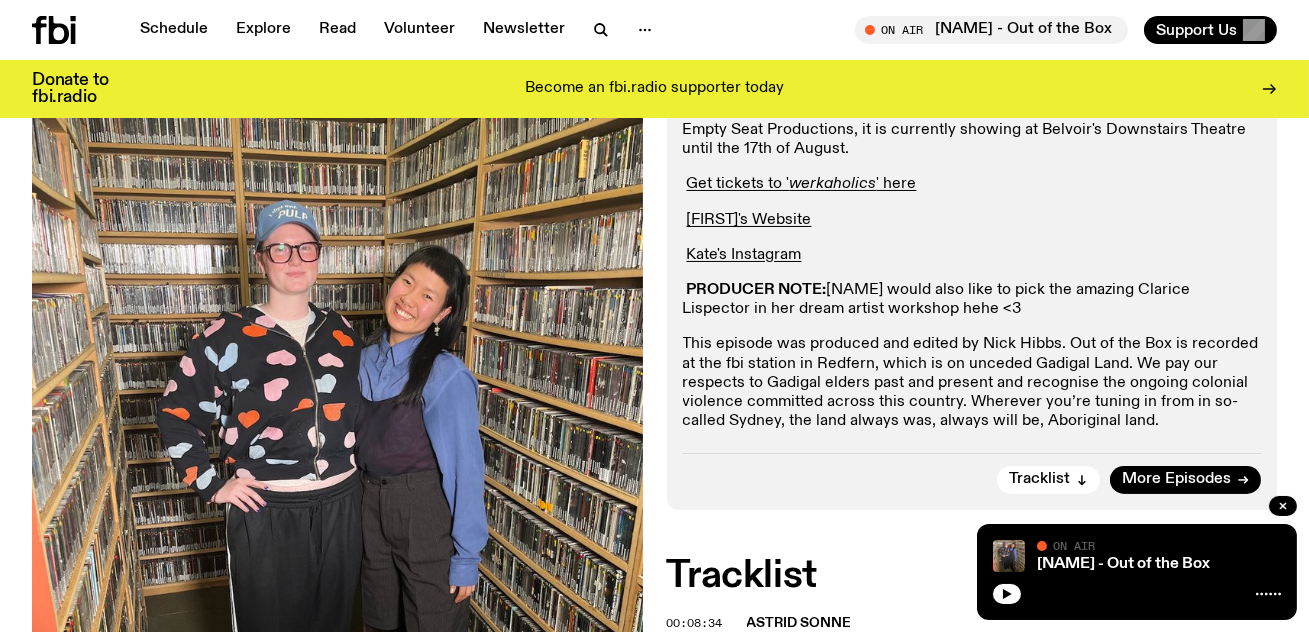 scroll, scrollTop: 630, scrollLeft: 0, axis: vertical 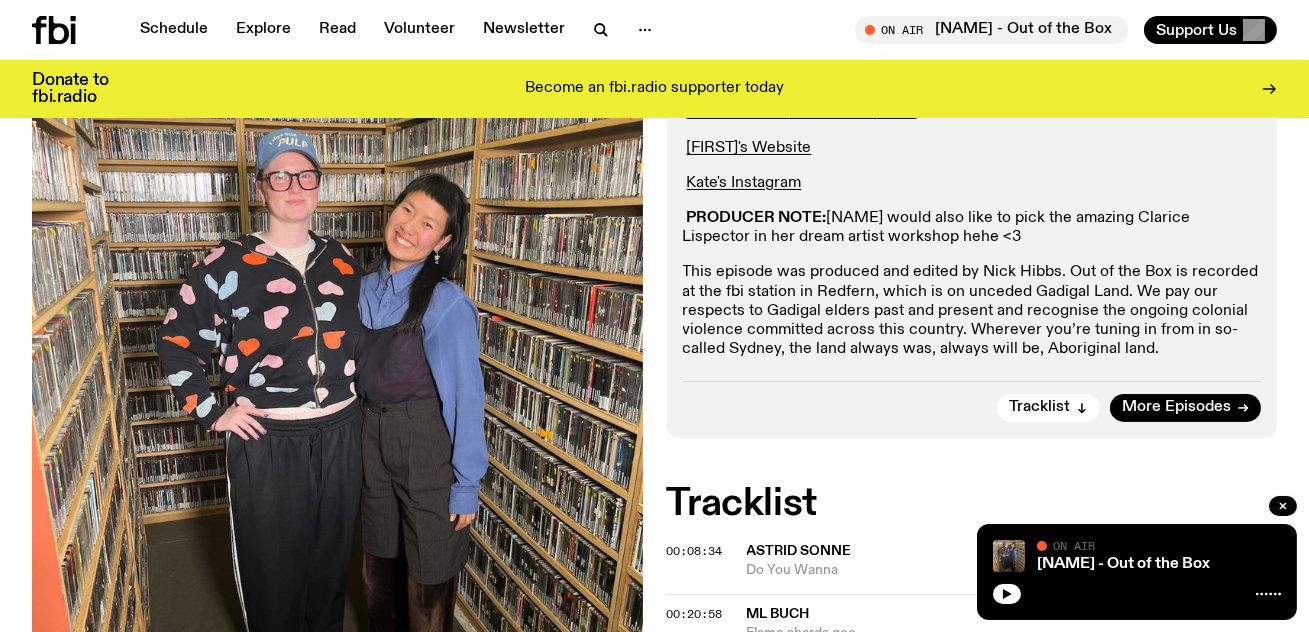 click on "Today on the show we’re joined with freelance artist, theatre maker, director, and self appointed jester - [NAME]! The Chinese-Australian creative has a full resumé, directing Moon Rabbit Rising, co-directed the new-Australian opera Chop Chef and assistant directing at Sydney Theatre Company and Belvoir just to name a few. ‘ werkaholics ’ - their newest work is a 21st century absurdist take on capitalist cancel culture and the digital age. Presented by Purple Tape Productions and Empty Seat Productions, it is currently showing at Belvoir's Downstairs Theatre until the 17th of August. Get tickets to ' werkaholics ' here [NAME]'s Website [NAME]'s Instagram PRODUCER NOTE: [NAME] would also like to pick the amazing Clarice Lispector in her dream artist workshop hehe <3" at bounding box center (972, 129) 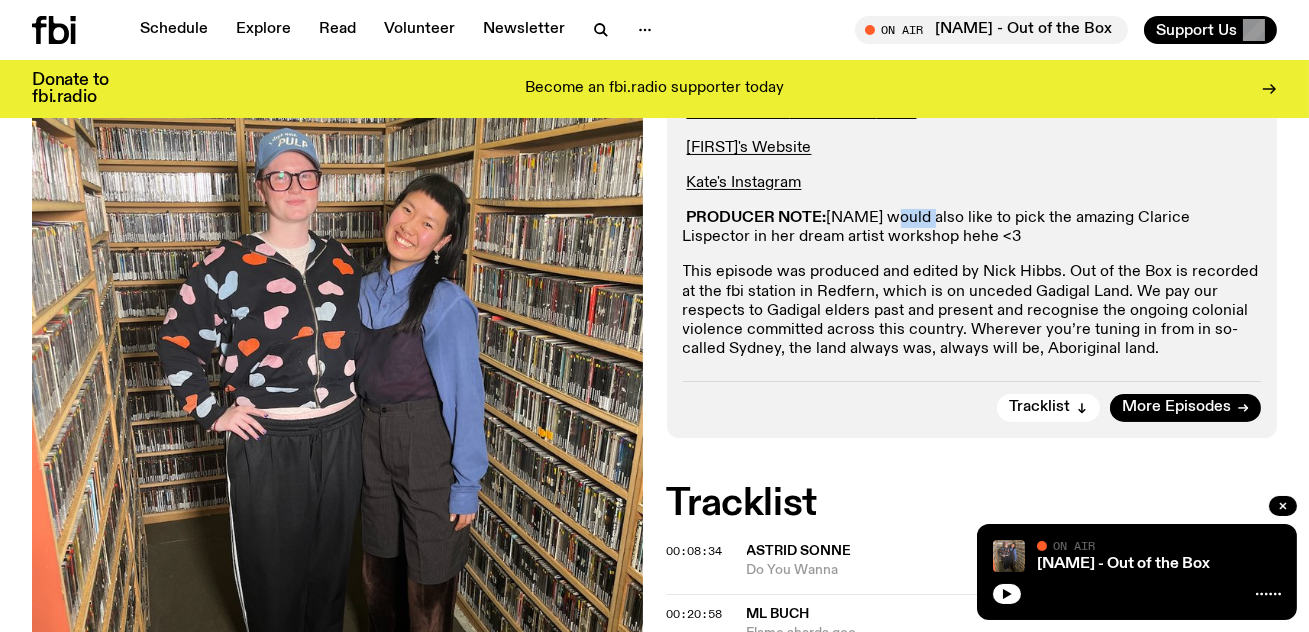 click on "PRODUCER NOTE: [NAME] would also like to pick the amazing Clarice Lispector in her dream artist workshop hehe <3" at bounding box center (972, 228) 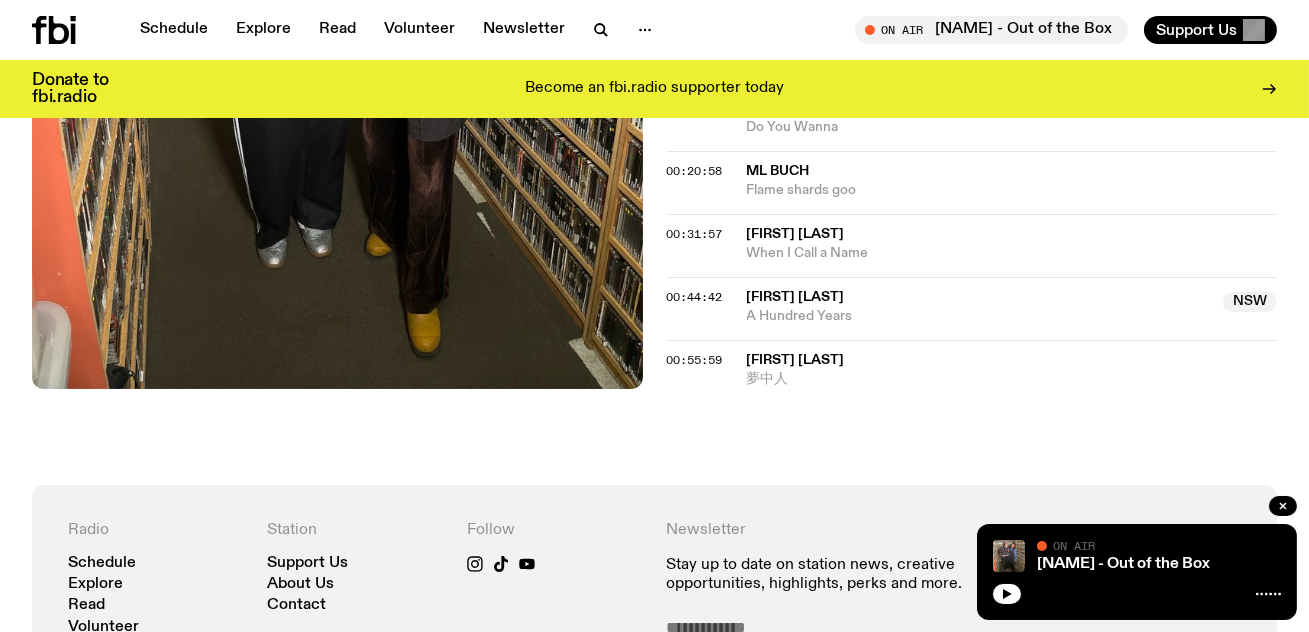 scroll, scrollTop: 1071, scrollLeft: 0, axis: vertical 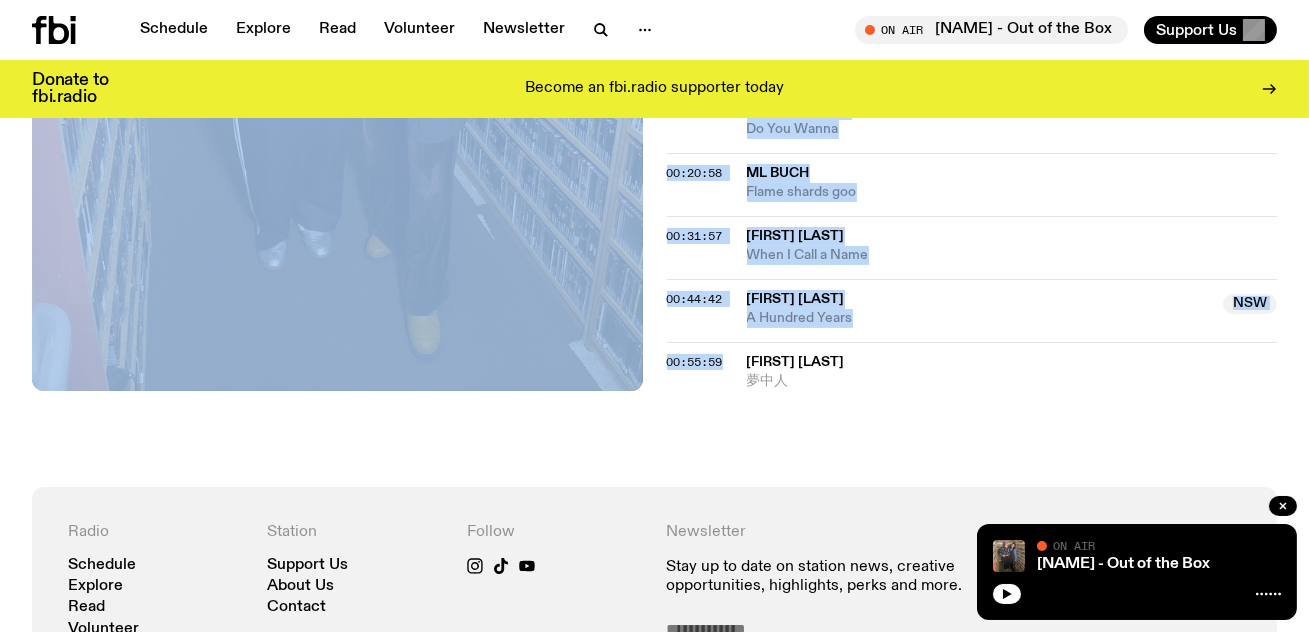 drag, startPoint x: 669, startPoint y: 496, endPoint x: 857, endPoint y: 138, distance: 404.36124 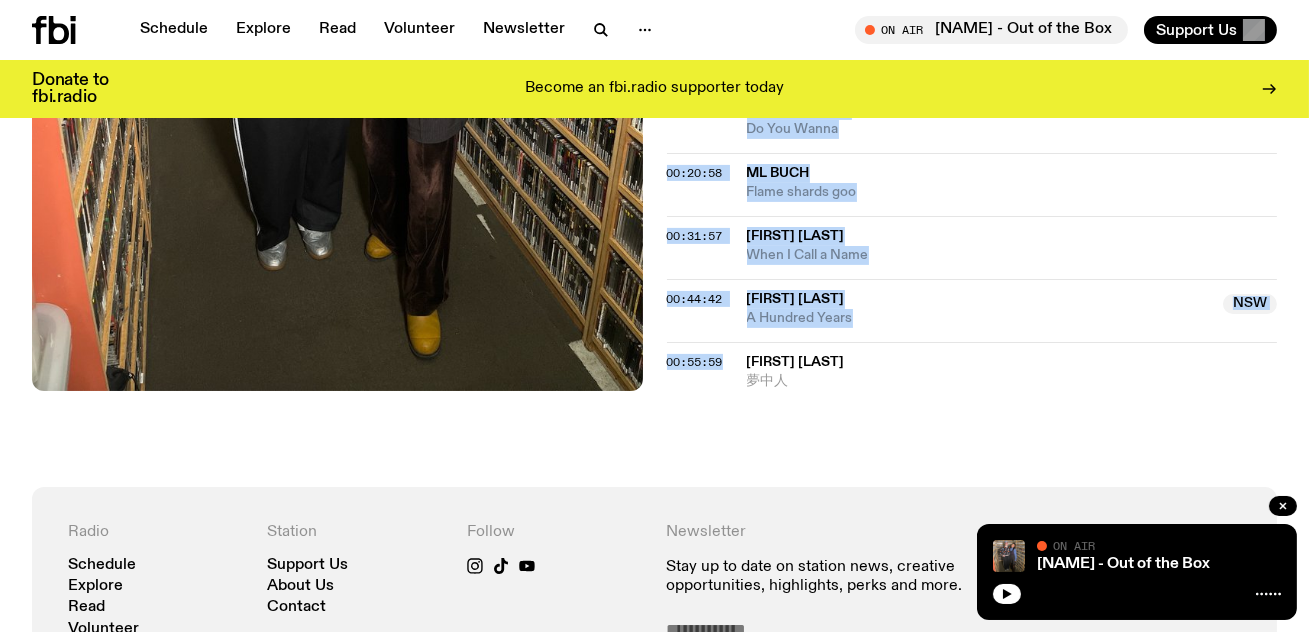 click on "Tracklist" at bounding box center (972, 63) 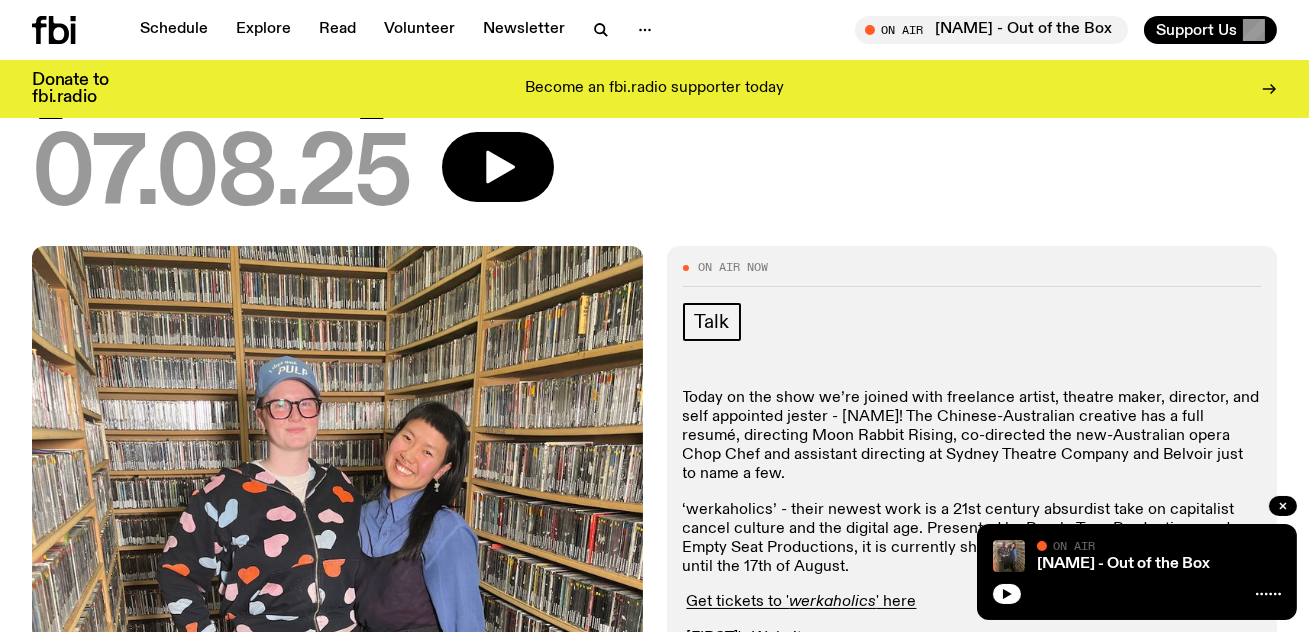 scroll, scrollTop: 0, scrollLeft: 0, axis: both 